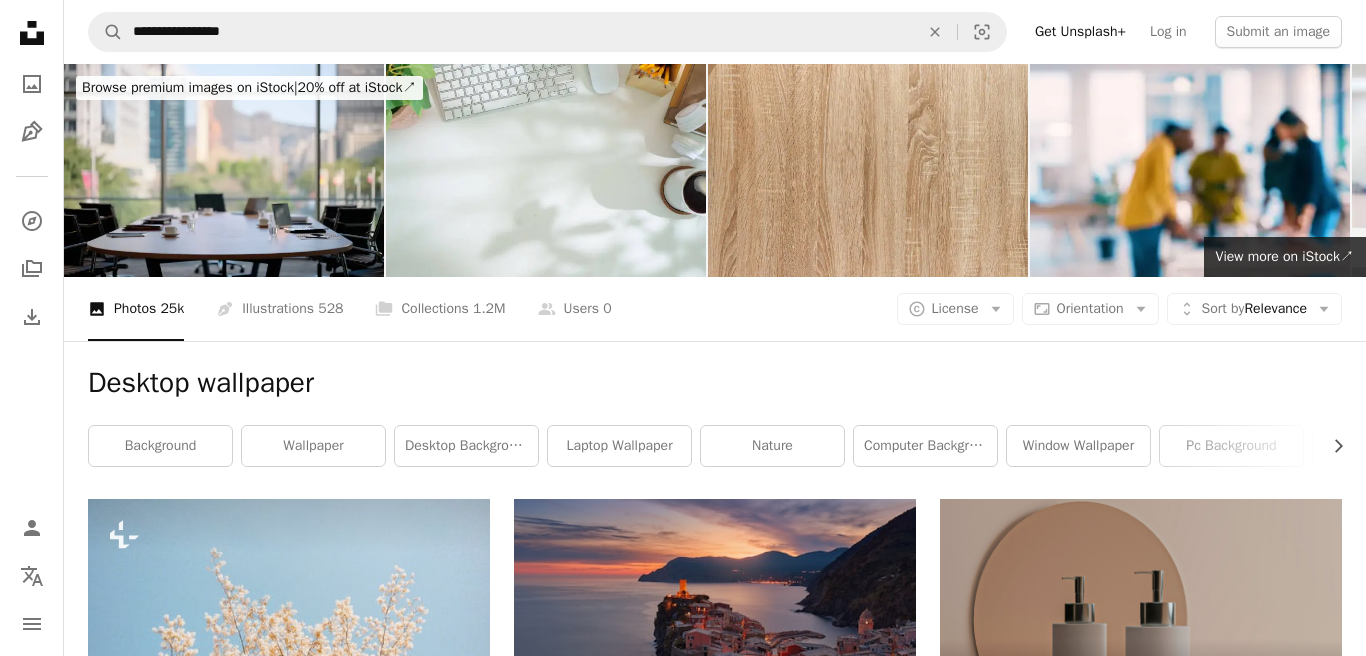 scroll, scrollTop: 4140, scrollLeft: 0, axis: vertical 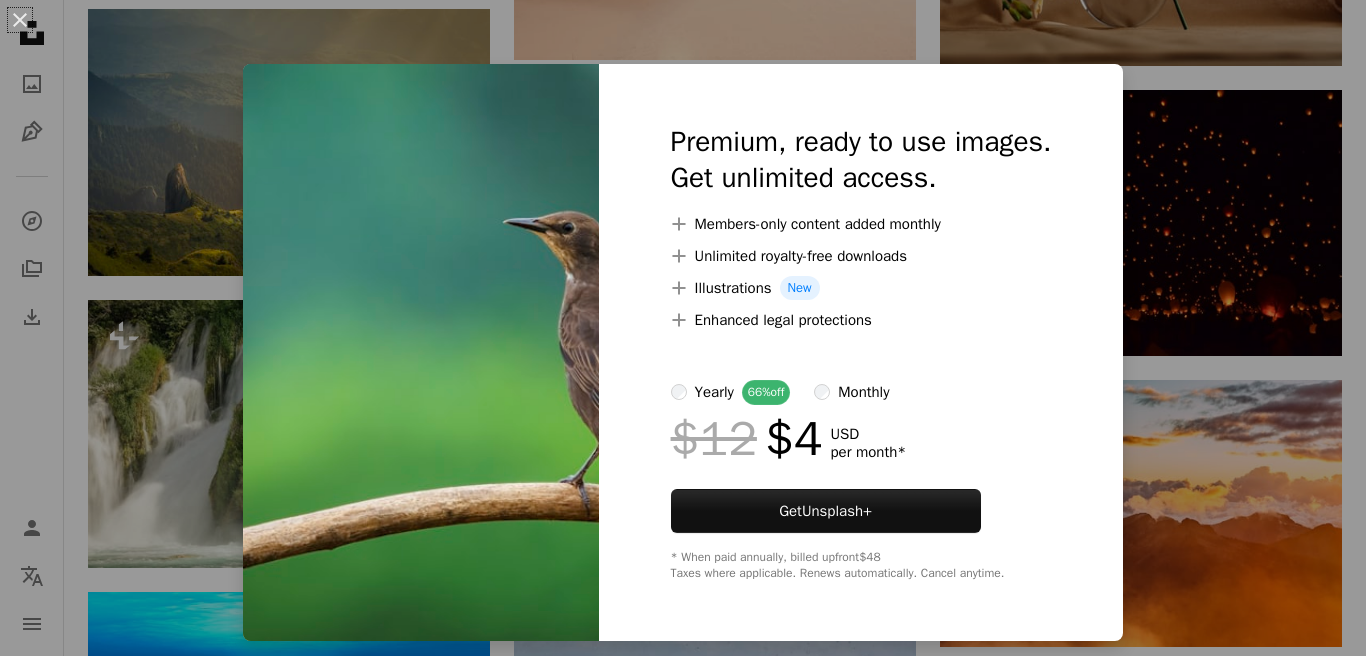 click on "An X shape Premium, ready to use images. Get unlimited access. A plus sign Members-only content added monthly A plus sign Unlimited royalty-free downloads A plus sign Illustrations  New A plus sign Enhanced legal protections yearly 66%  off monthly $12   $4 USD per month * Get  Unsplash+ * When paid annually, billed upfront  $48 Taxes where applicable. Renews automatically. Cancel anytime." at bounding box center (683, 328) 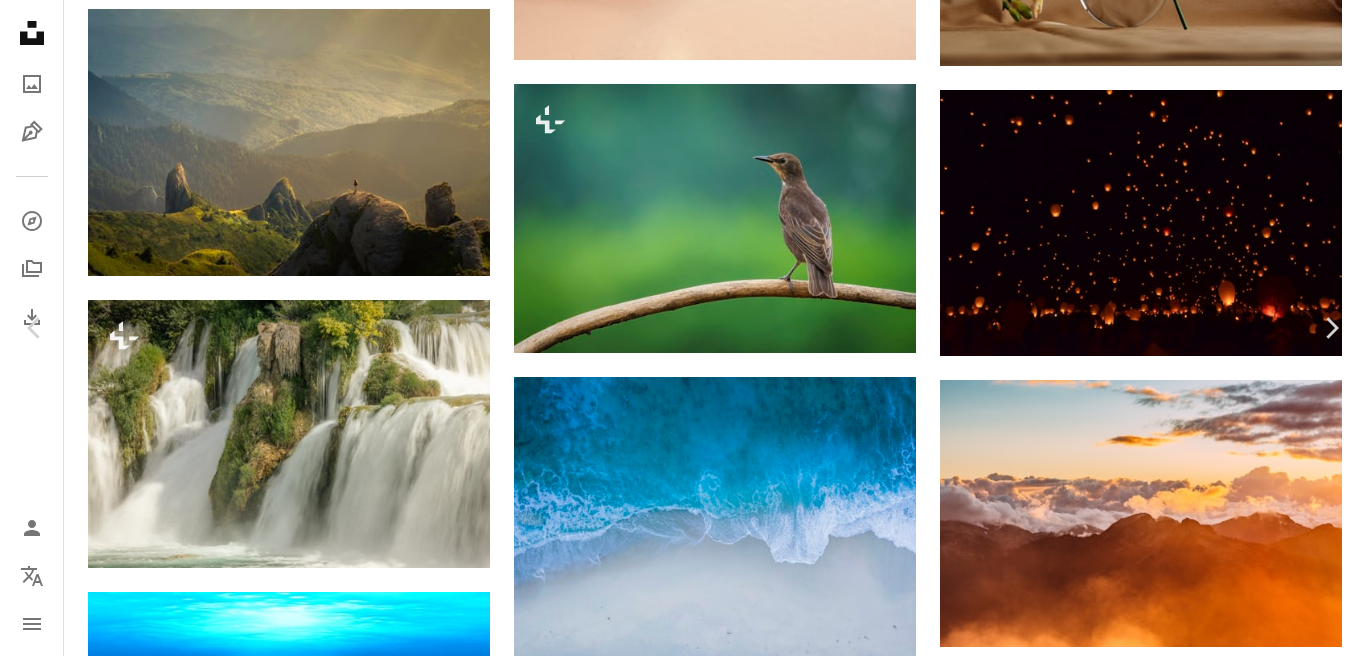 click on "A lock Download" at bounding box center (1205, 3247) 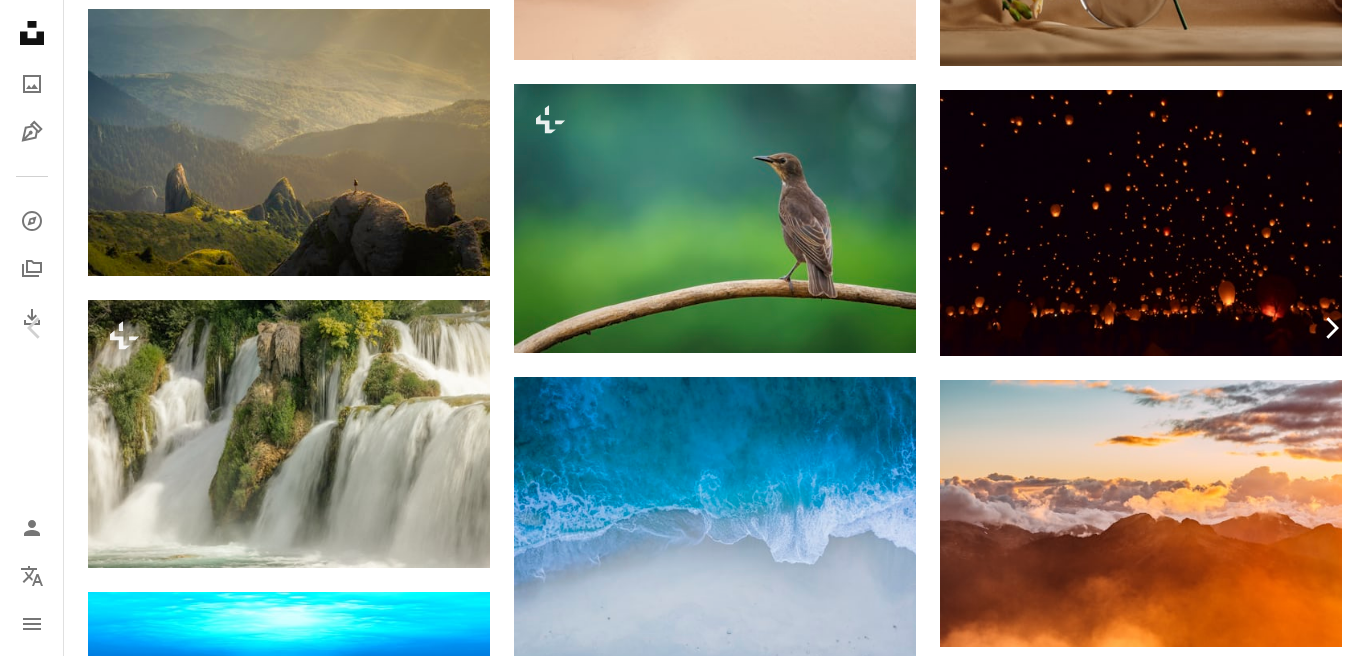 click on "Chevron right" at bounding box center (1331, 328) 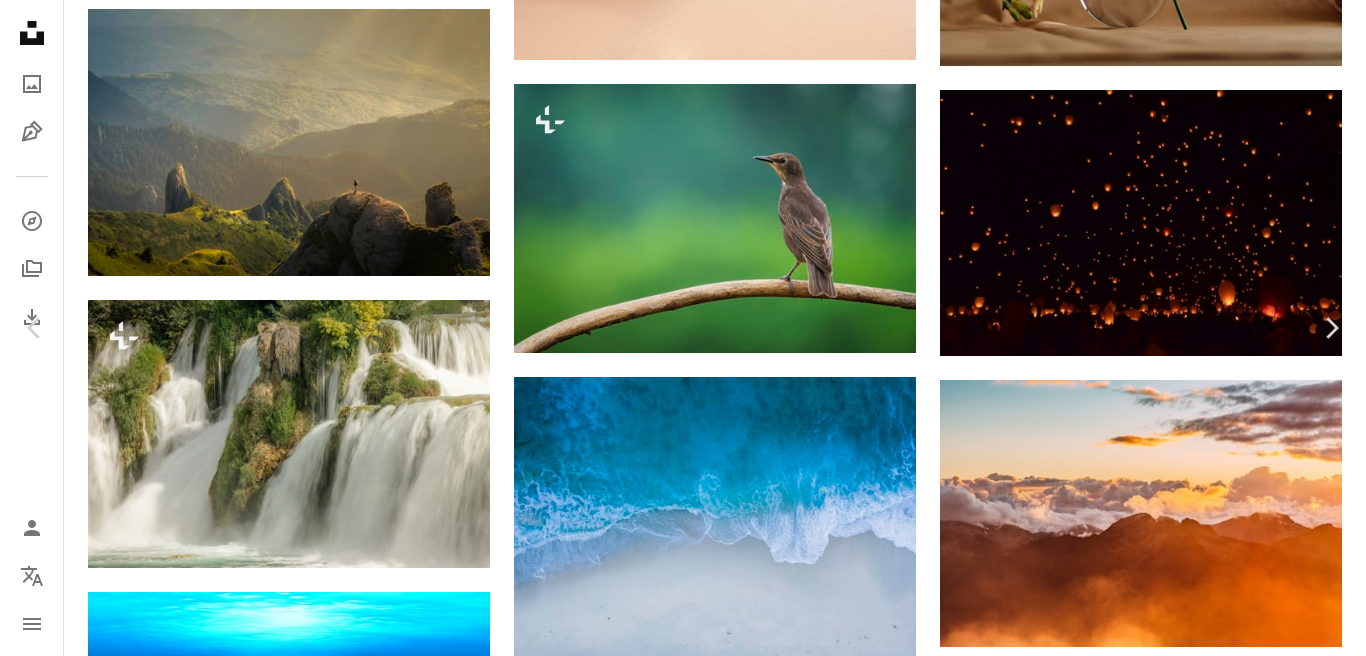 click on "An X shape" at bounding box center (20, 20) 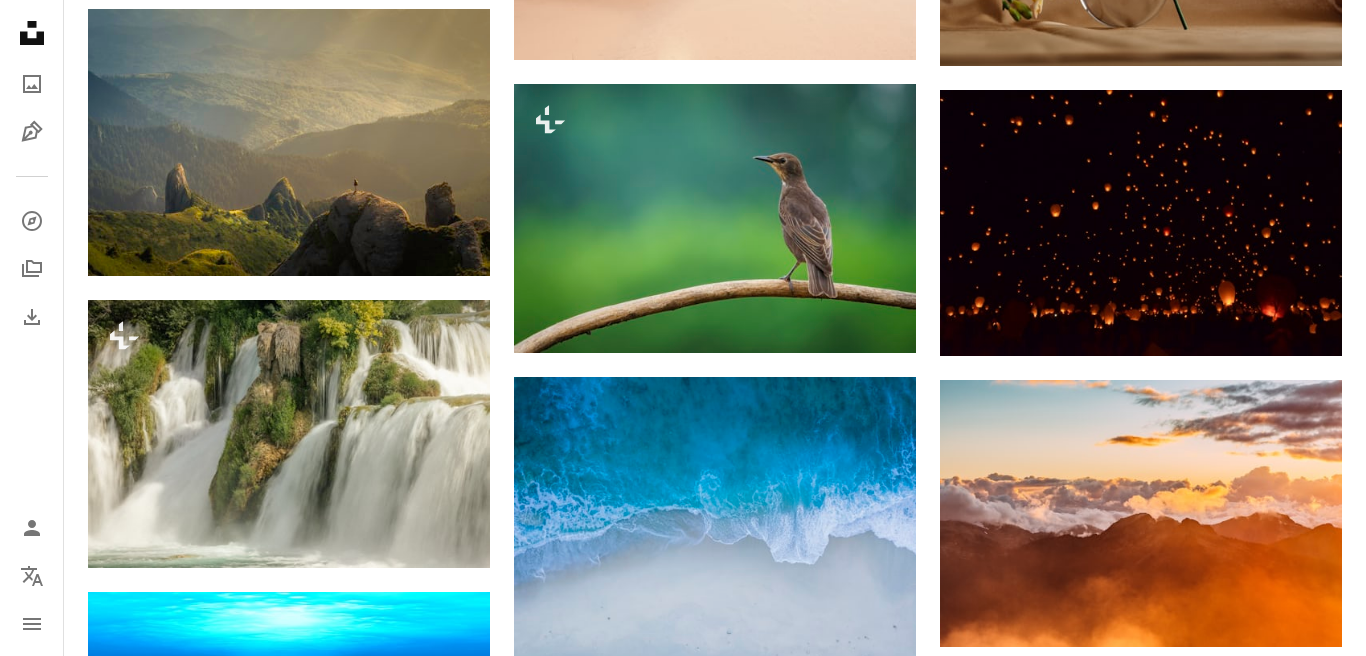 click on "Unsplash logo Unsplash Home" 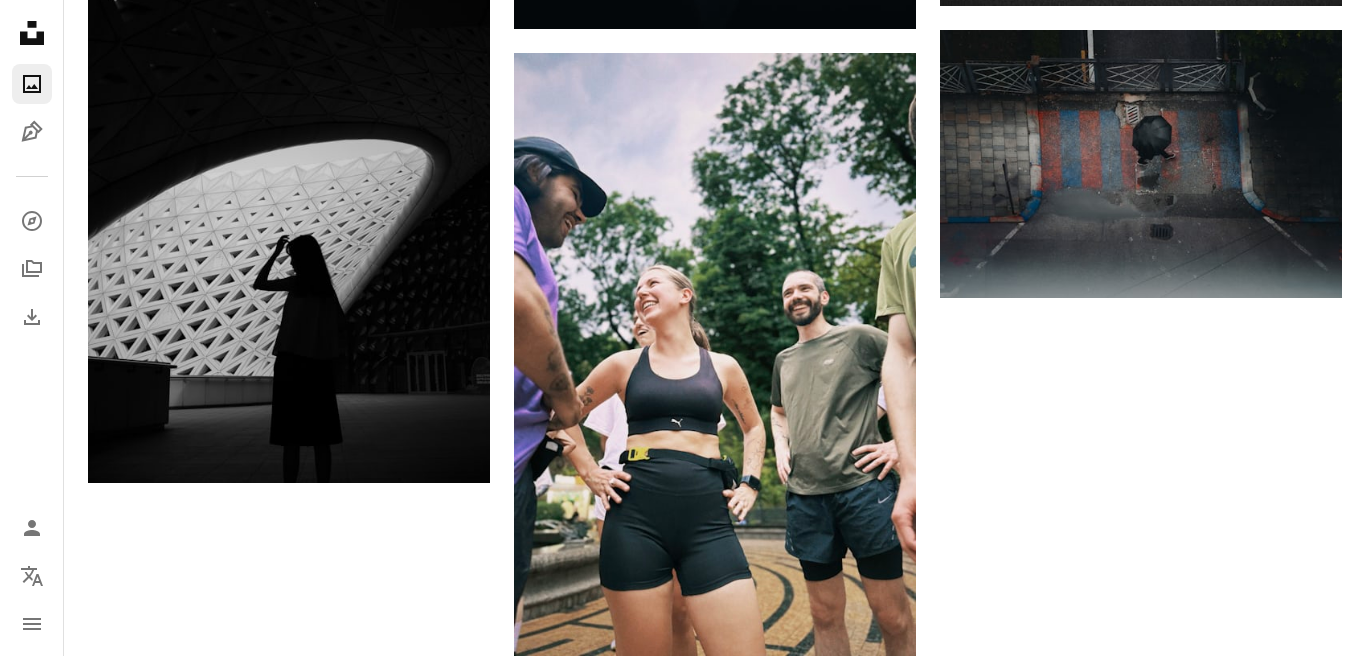 scroll, scrollTop: 0, scrollLeft: 0, axis: both 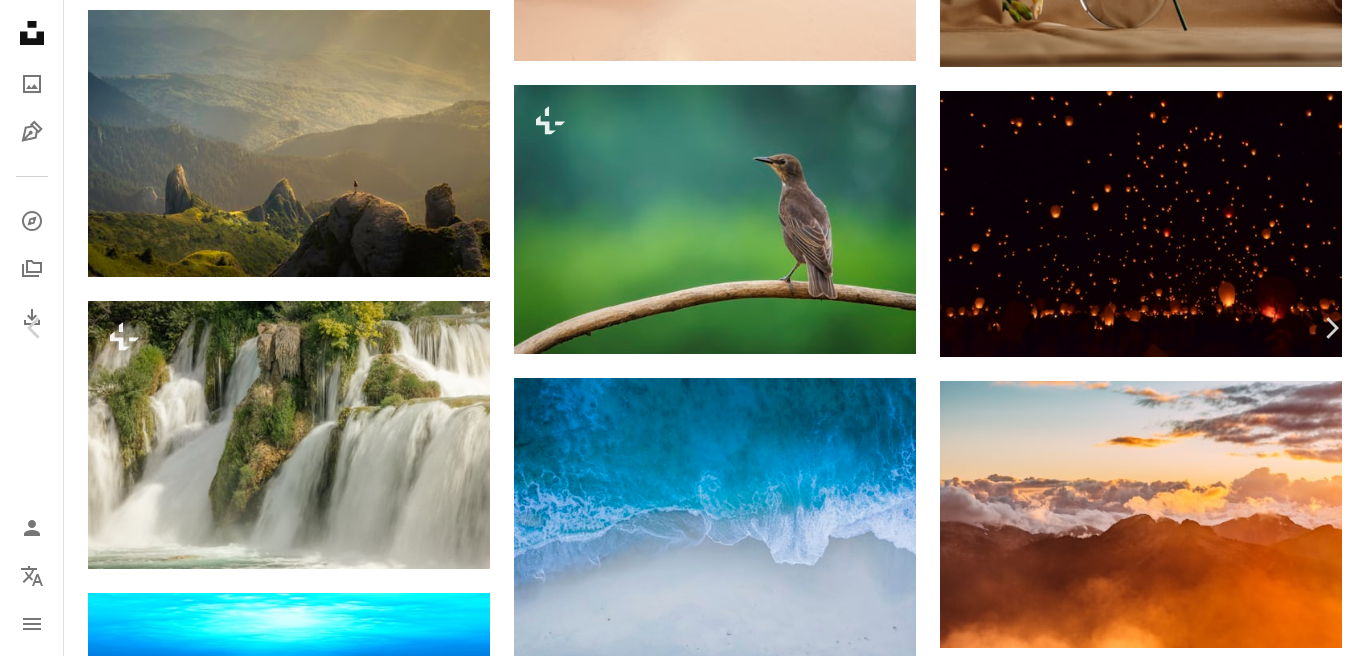 click on "An X shape" at bounding box center [20, 20] 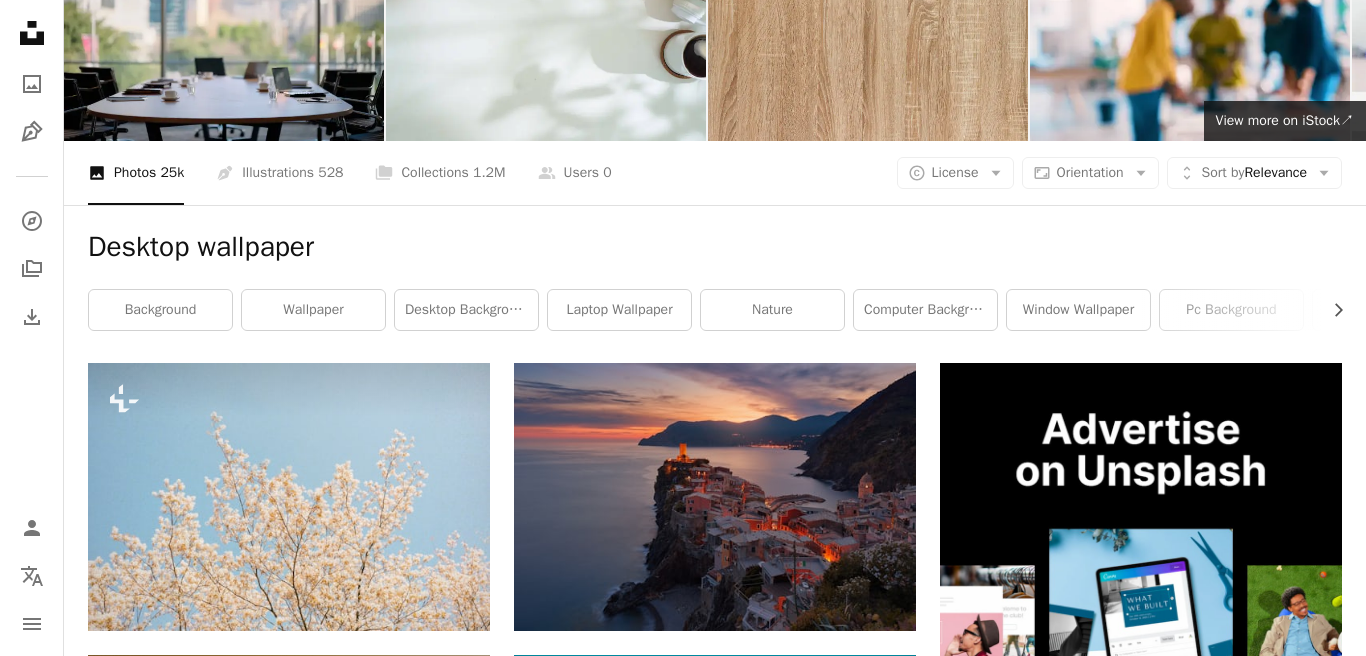 scroll, scrollTop: 0, scrollLeft: 0, axis: both 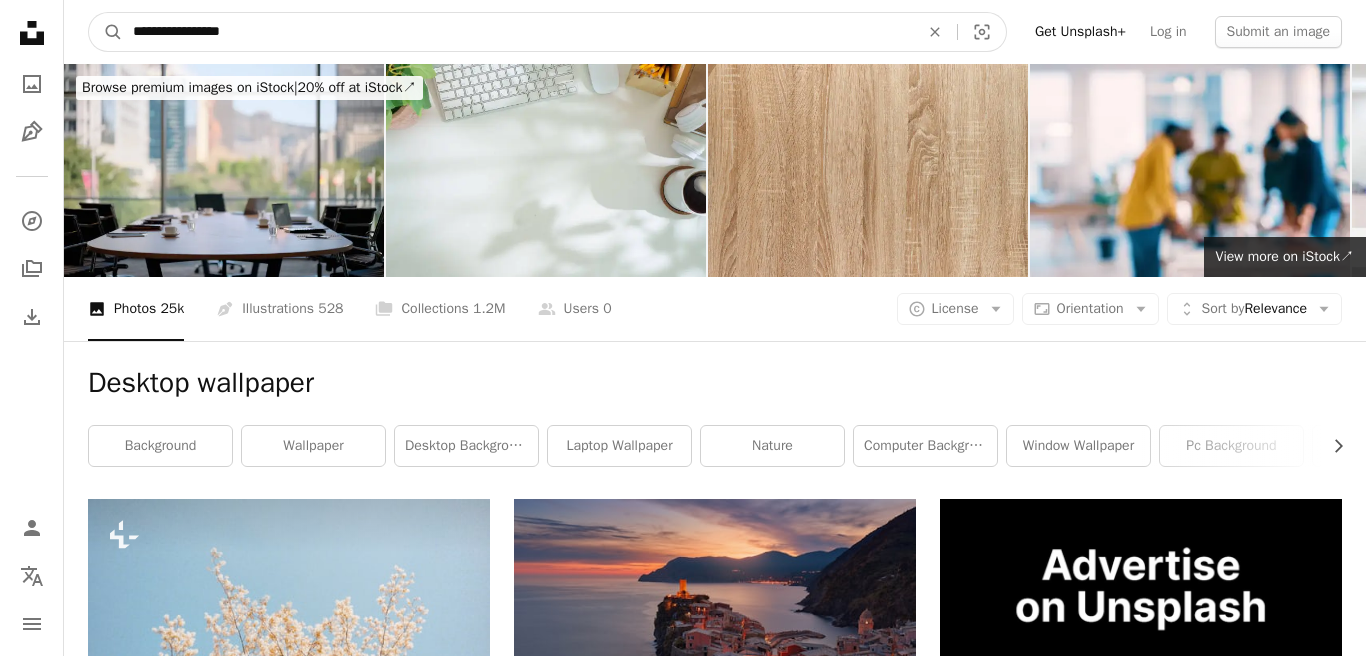 click on "**********" at bounding box center (518, 32) 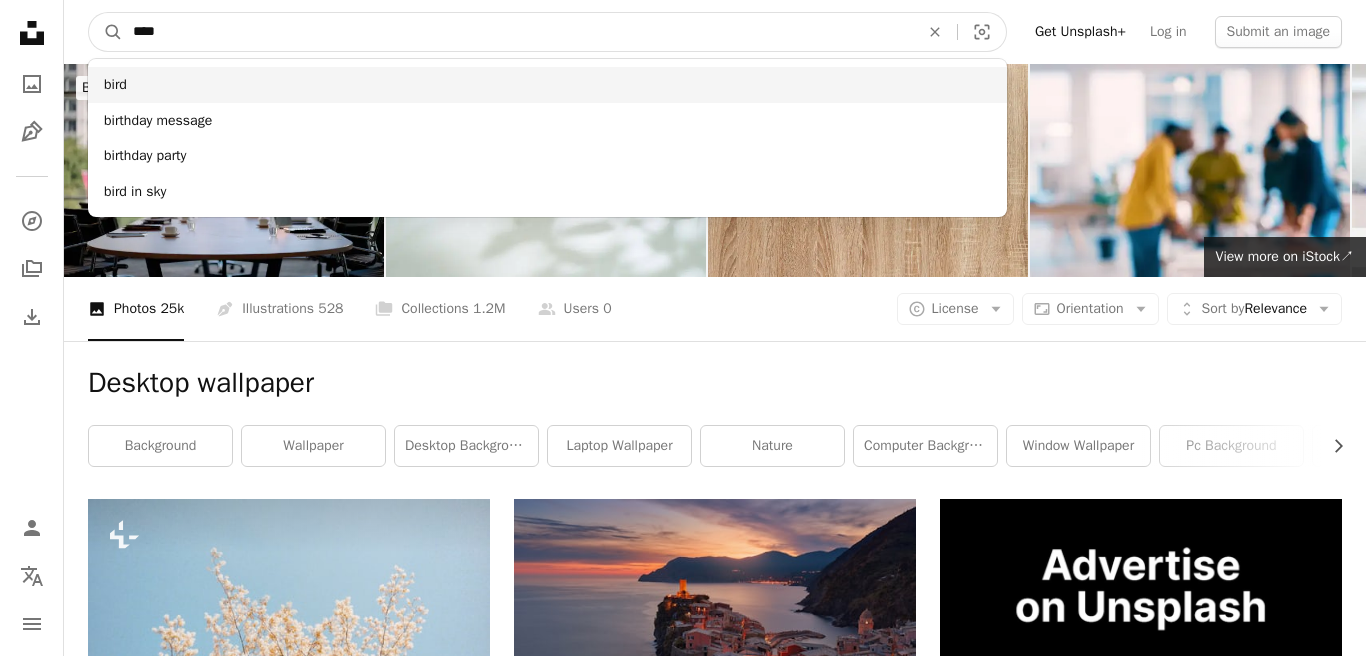 type on "****" 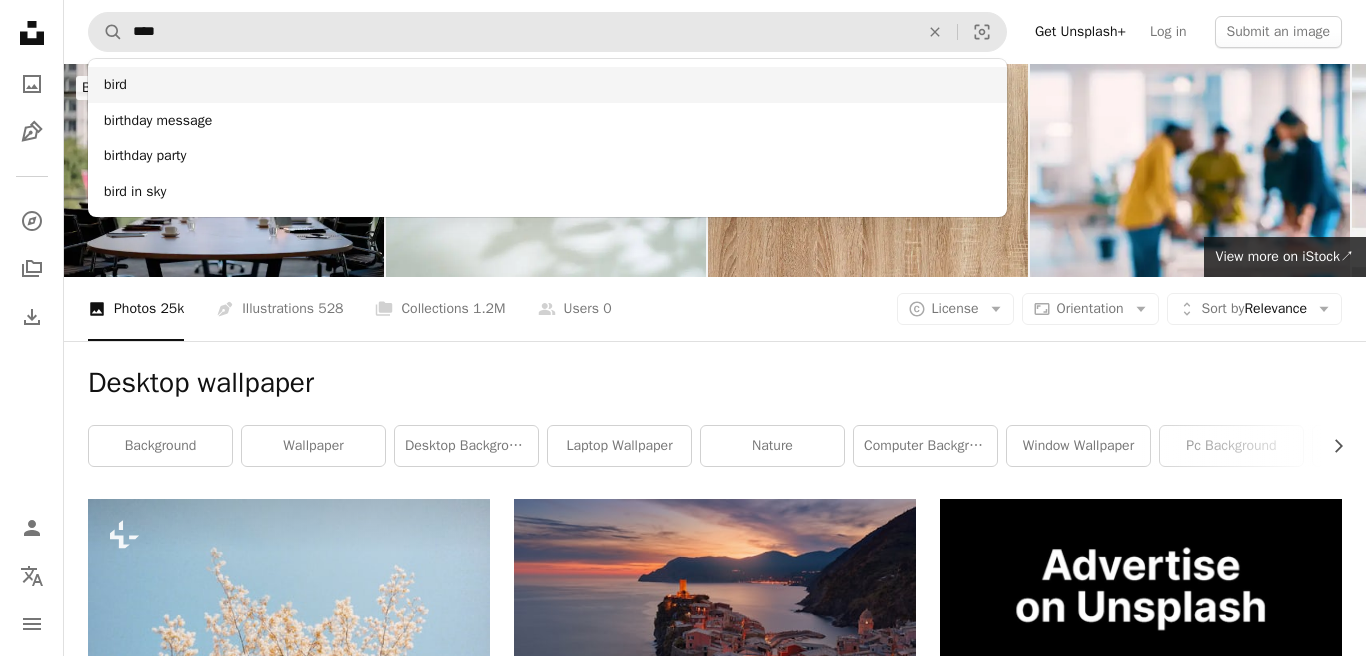 click on "bird" at bounding box center [547, 85] 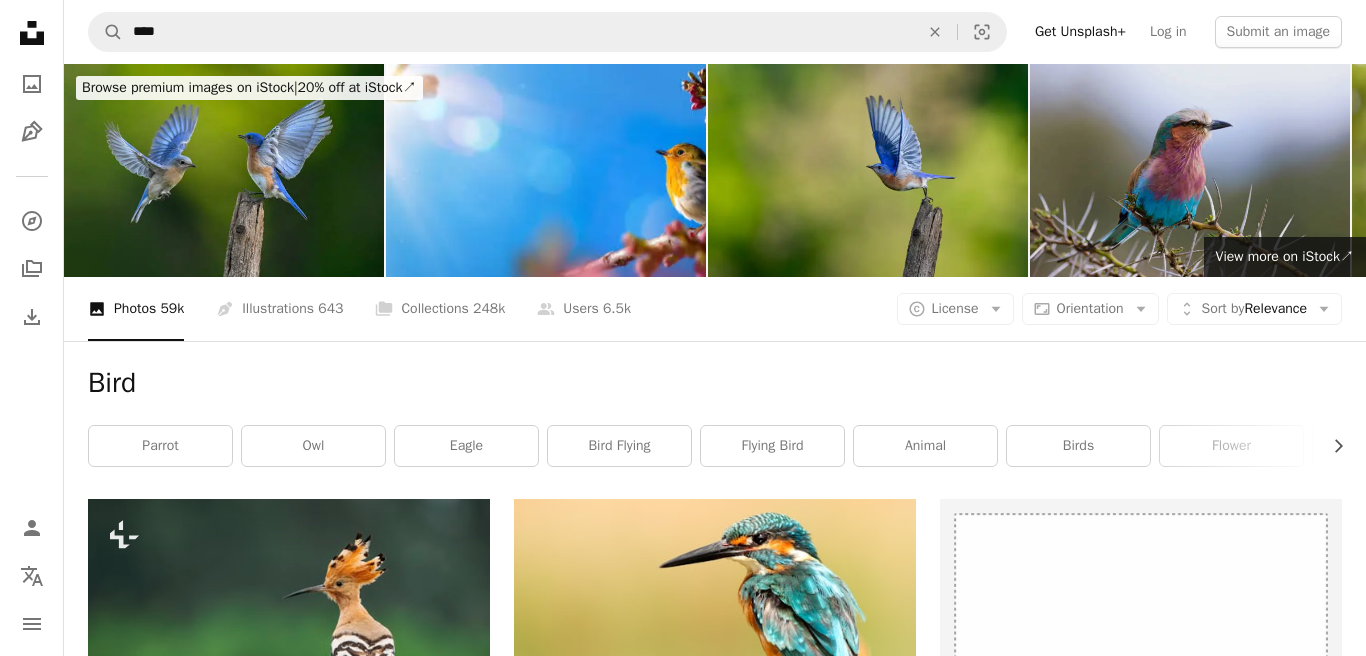 click at bounding box center (1190, 170) 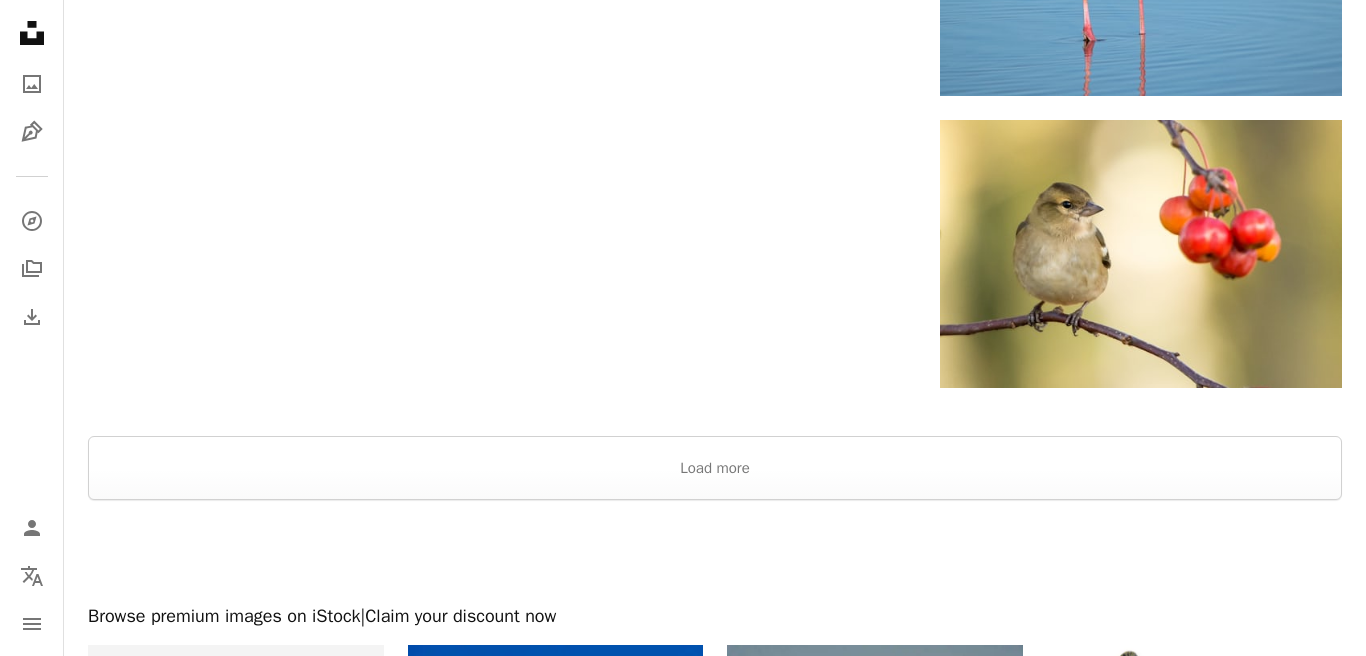 scroll, scrollTop: 3726, scrollLeft: 0, axis: vertical 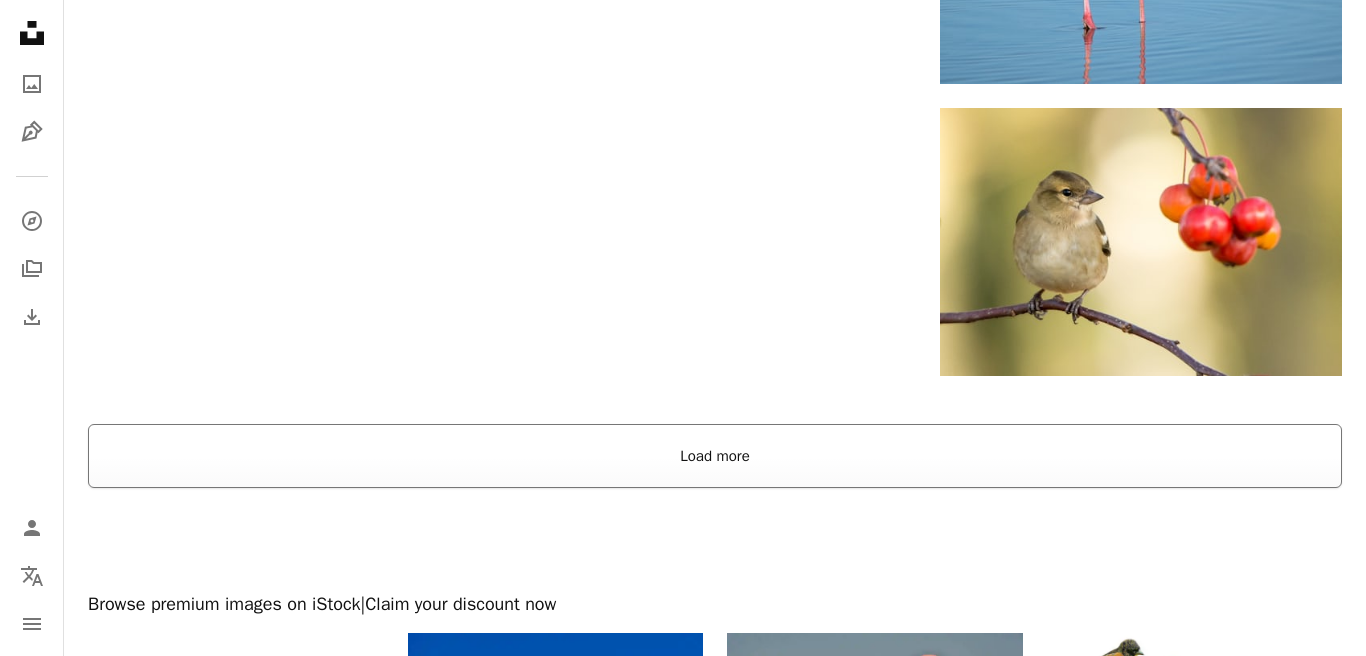 click on "Load more" at bounding box center [715, 456] 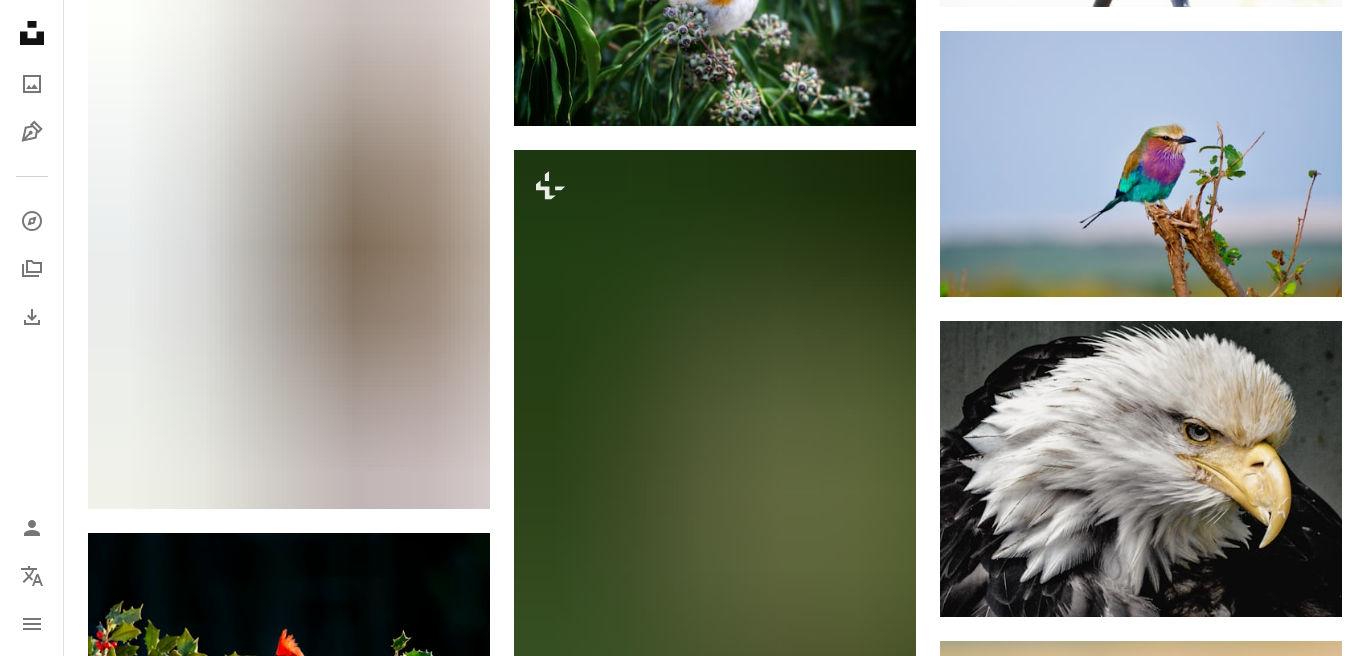 scroll, scrollTop: 11178, scrollLeft: 0, axis: vertical 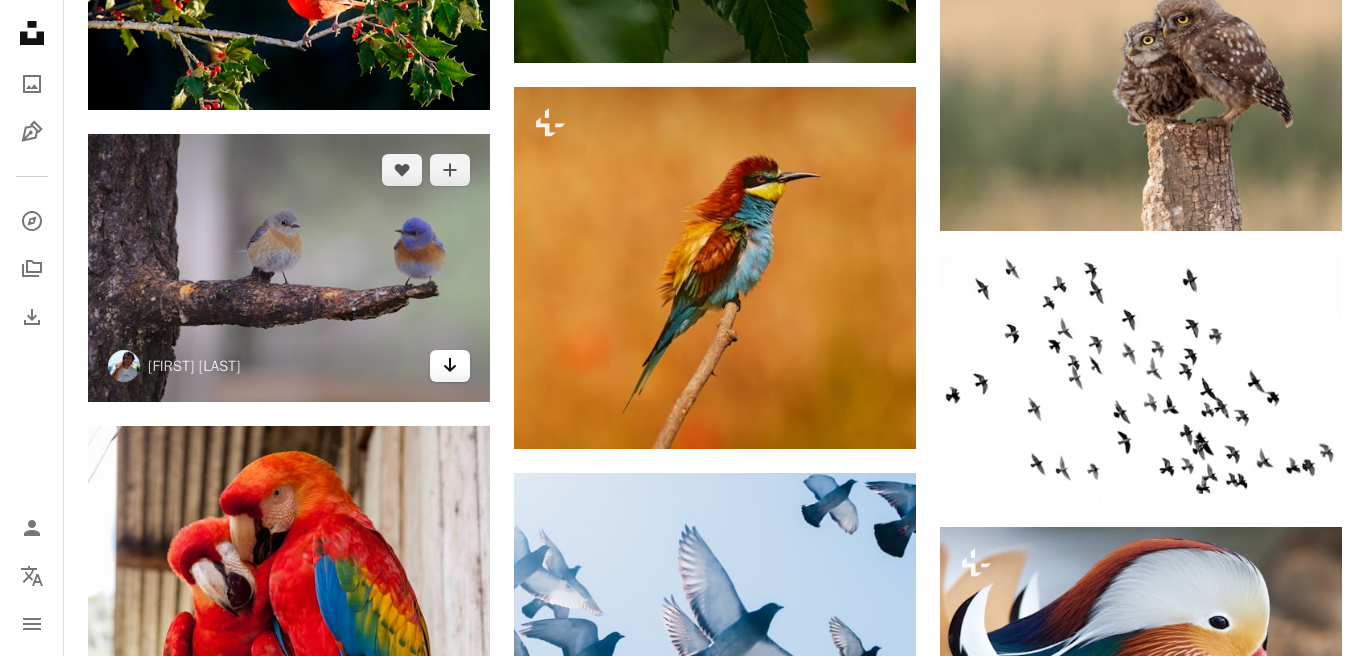 click on "Arrow pointing down" 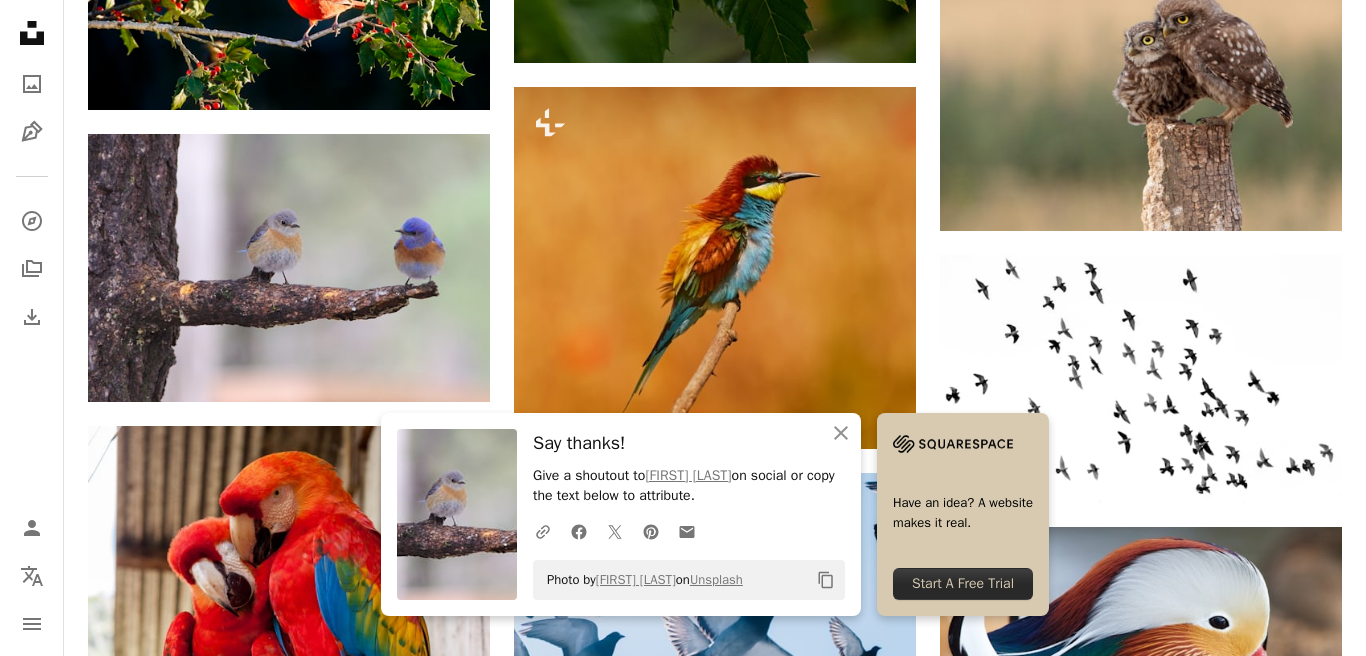 click on "Unsplash logo Unsplash Home A photo Pen Tool A compass A stack of folders Download Person Localization icon navigation menu" at bounding box center [32, 328] 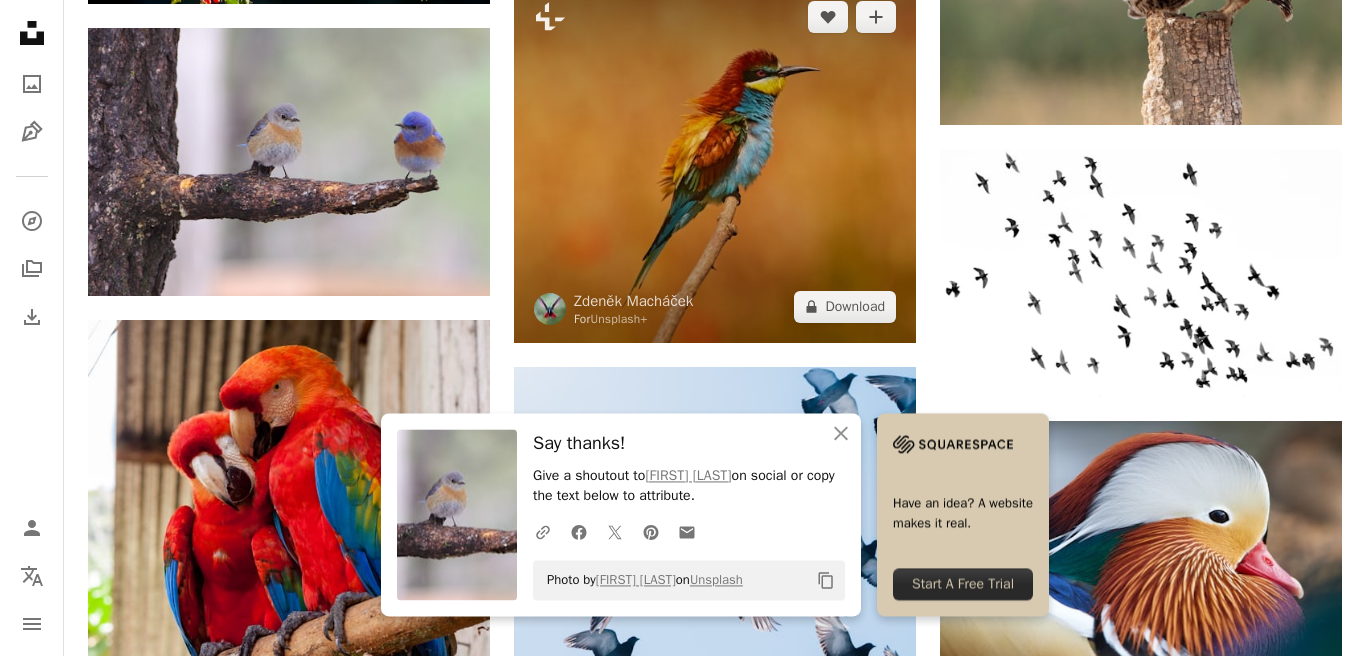 scroll, scrollTop: 11592, scrollLeft: 0, axis: vertical 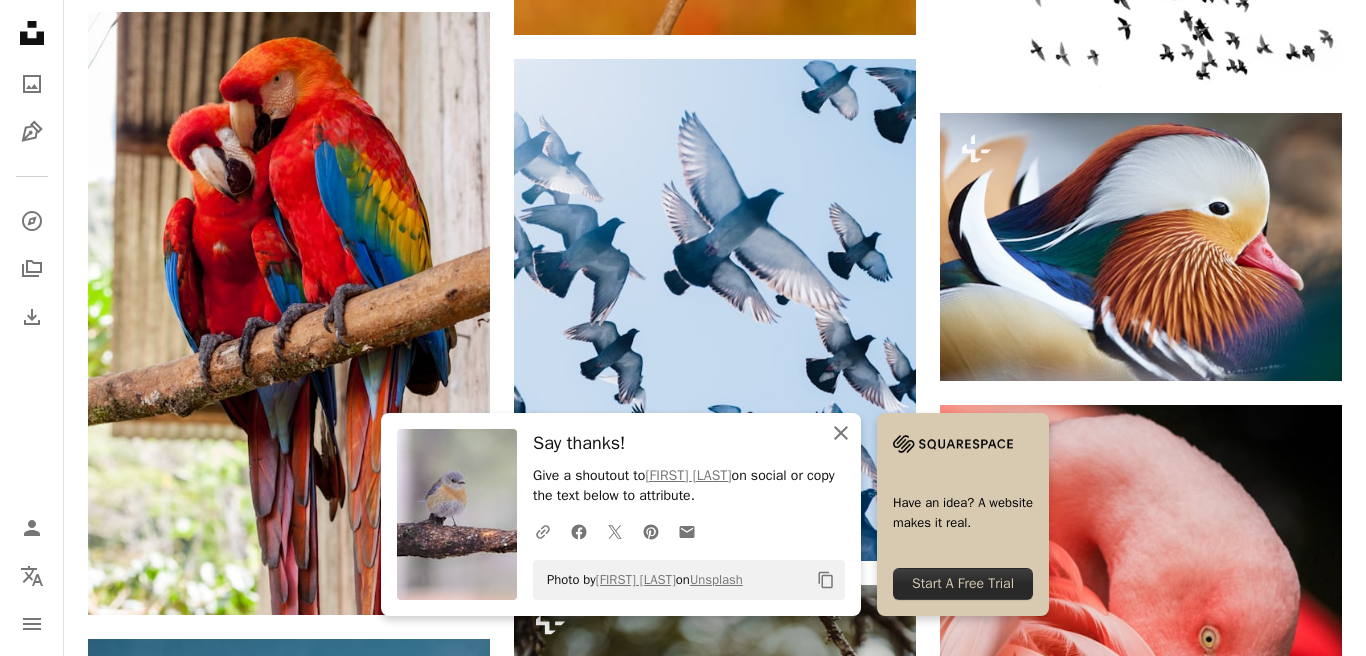 click 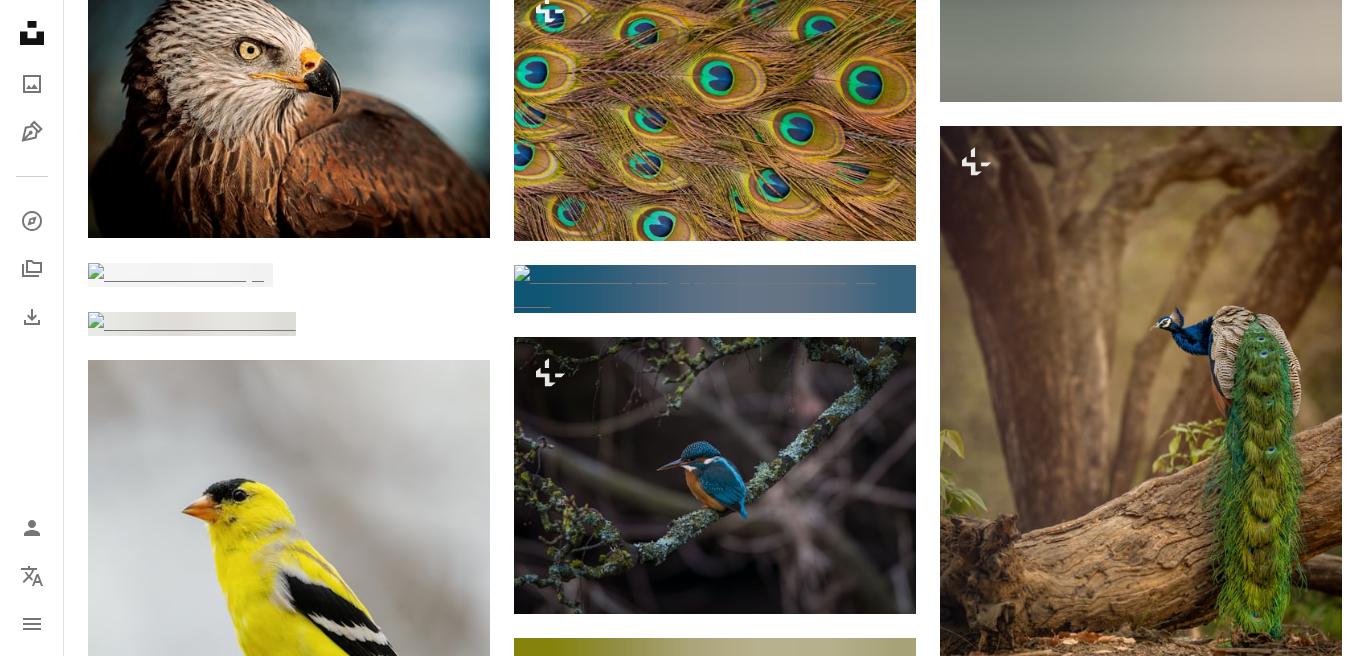 scroll, scrollTop: 25116, scrollLeft: 0, axis: vertical 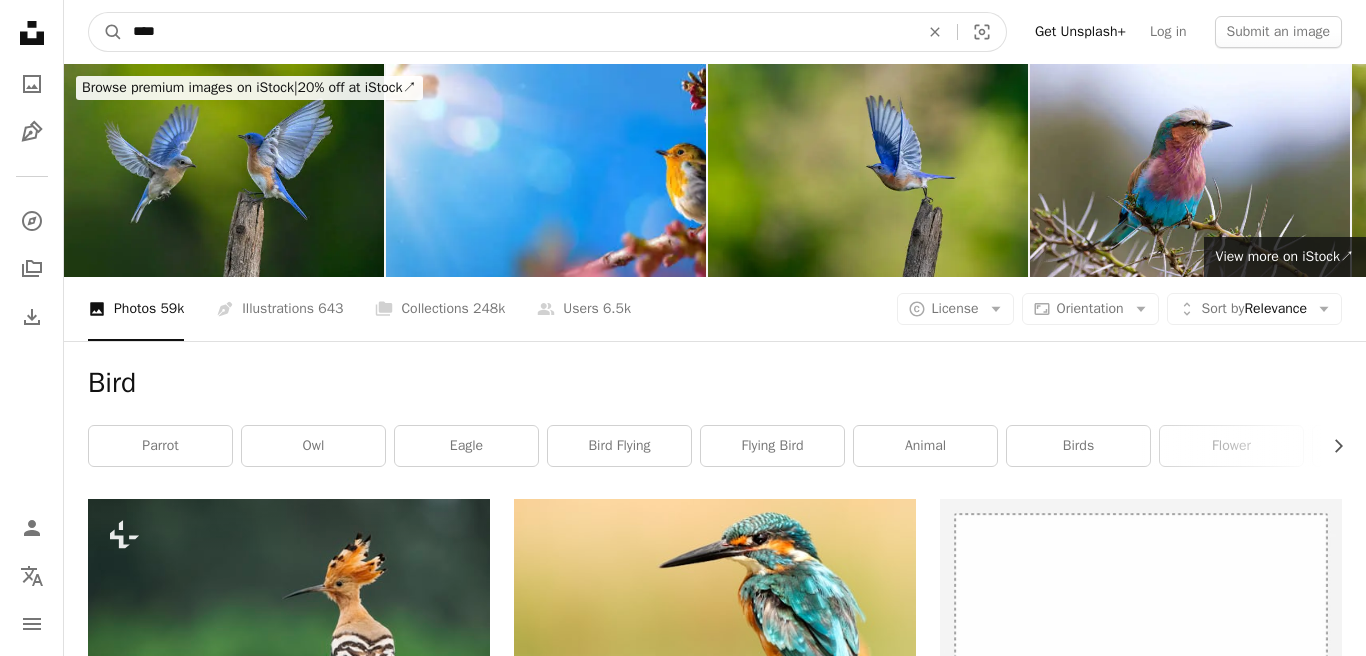 click on "****" at bounding box center [518, 32] 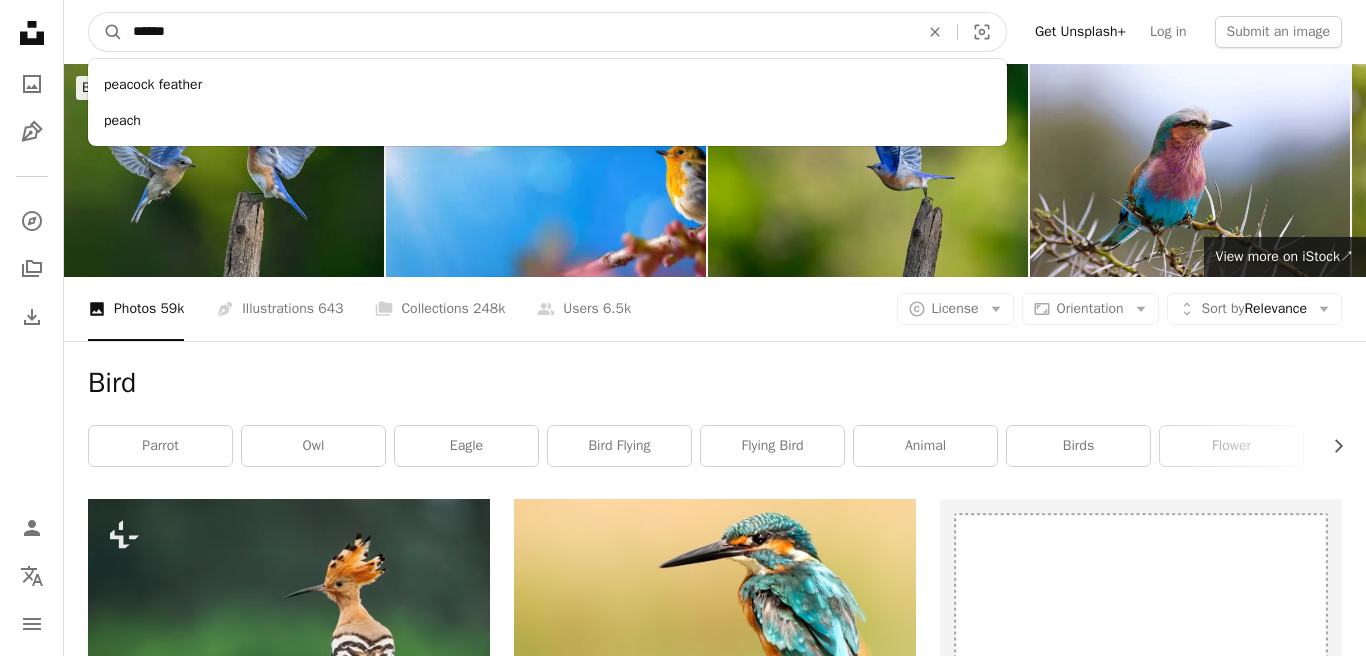 type on "*******" 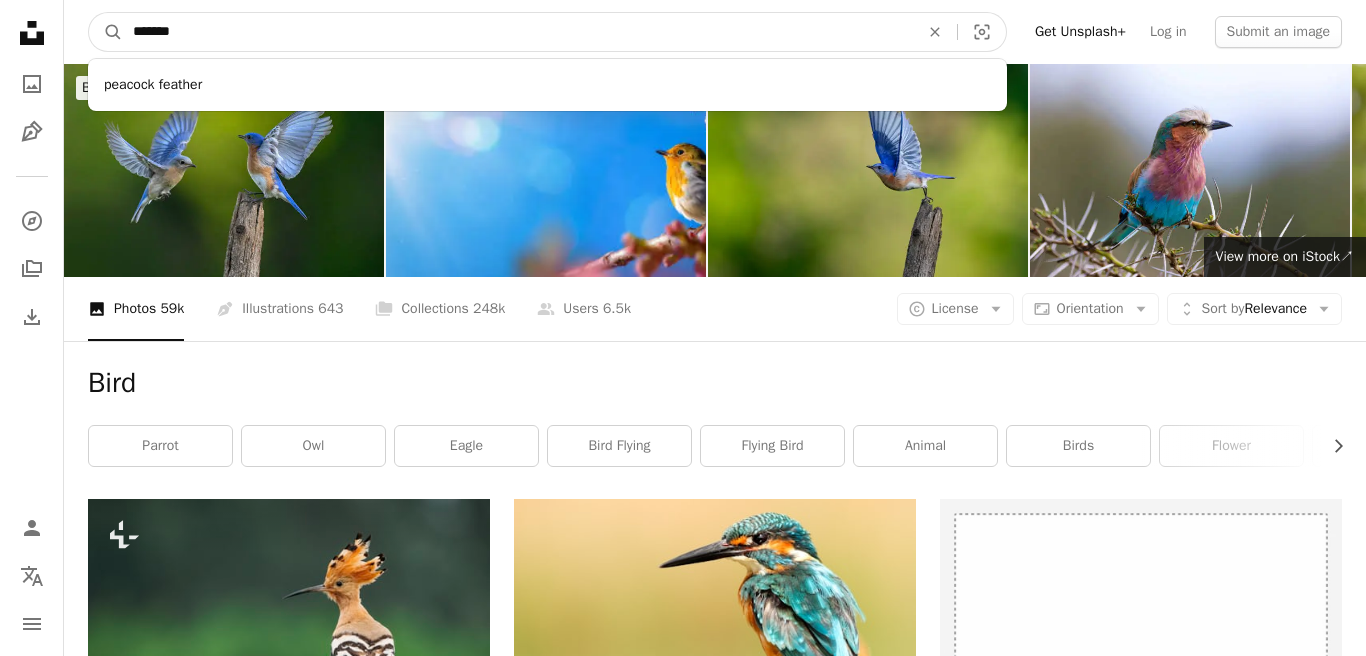 click on "A magnifying glass" at bounding box center (106, 32) 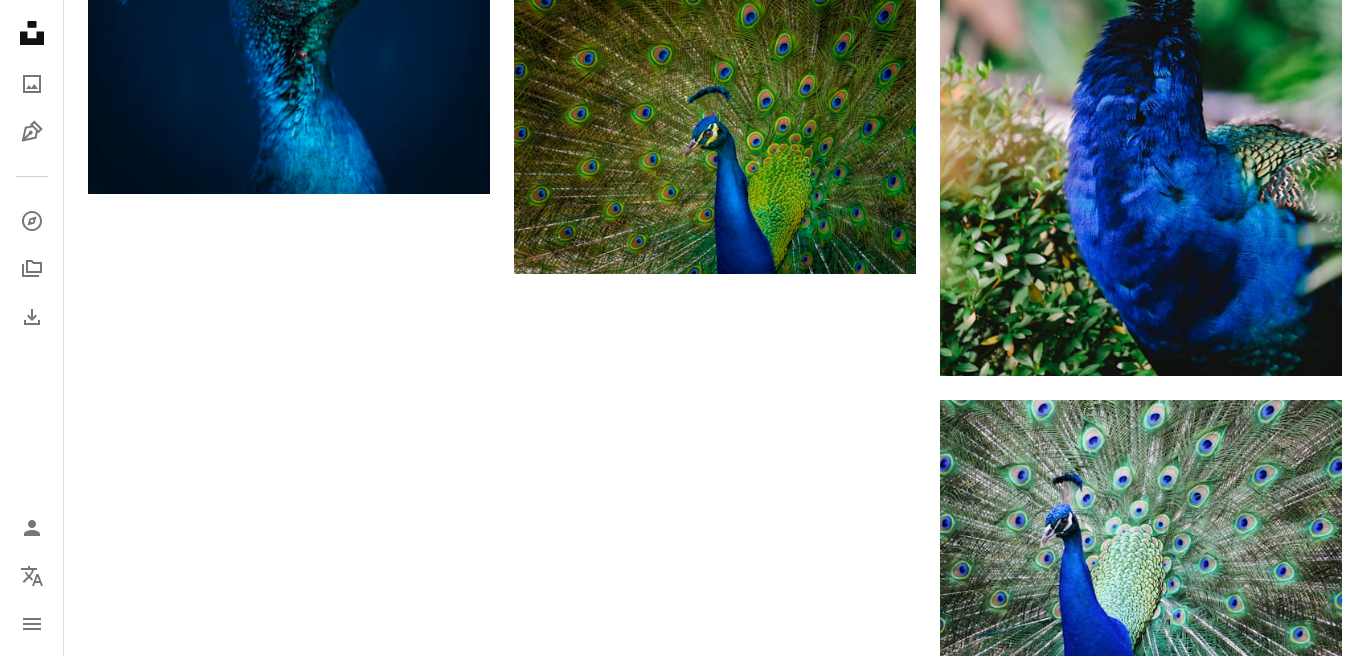 scroll, scrollTop: 3726, scrollLeft: 0, axis: vertical 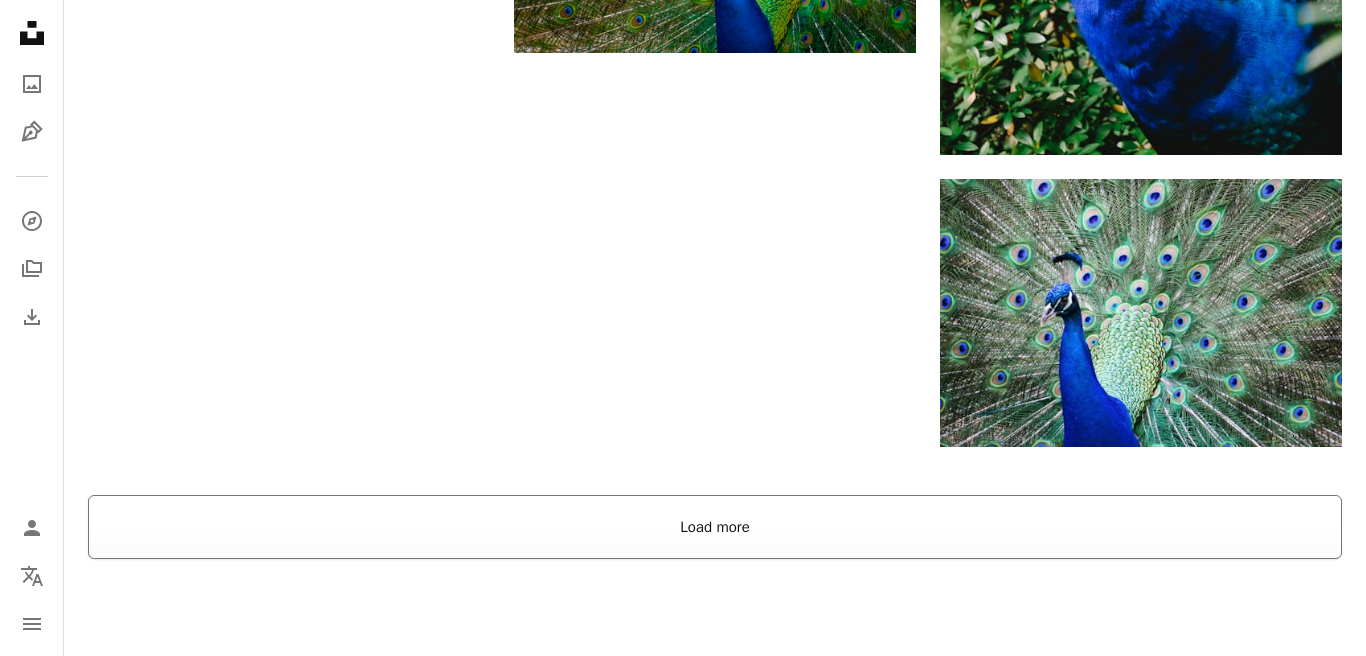 click on "Load more" at bounding box center [715, 527] 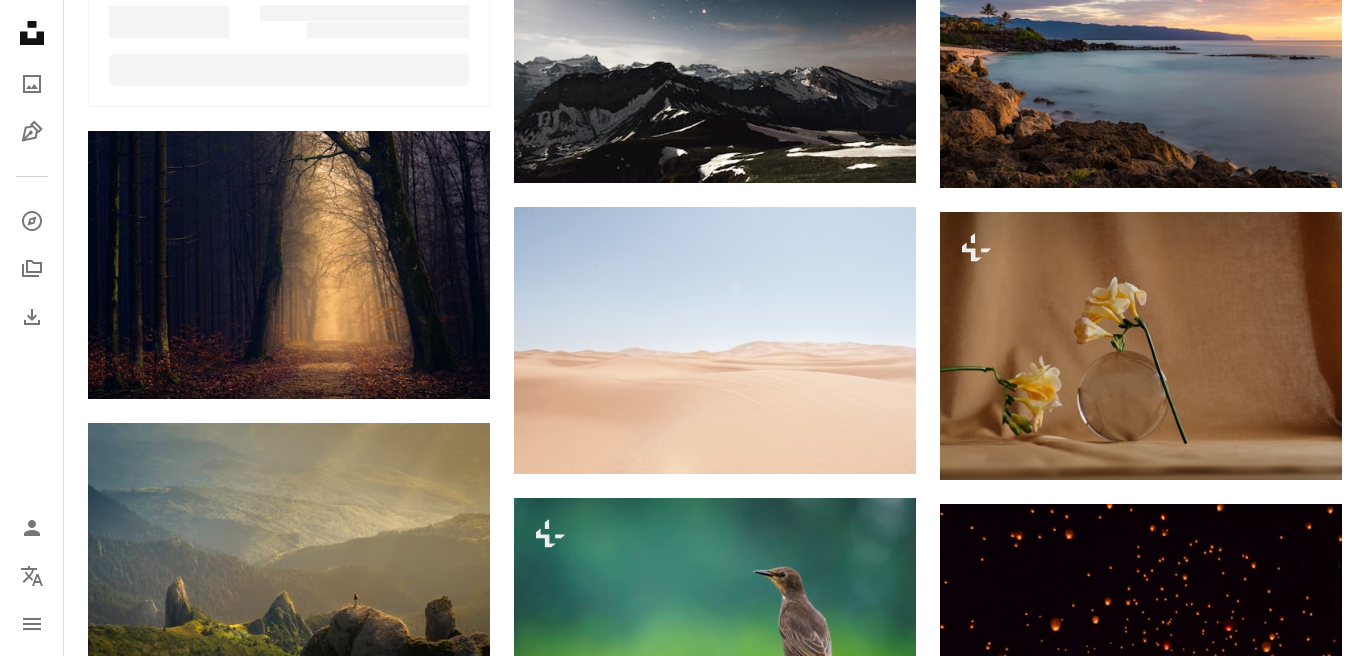 scroll, scrollTop: 0, scrollLeft: 0, axis: both 